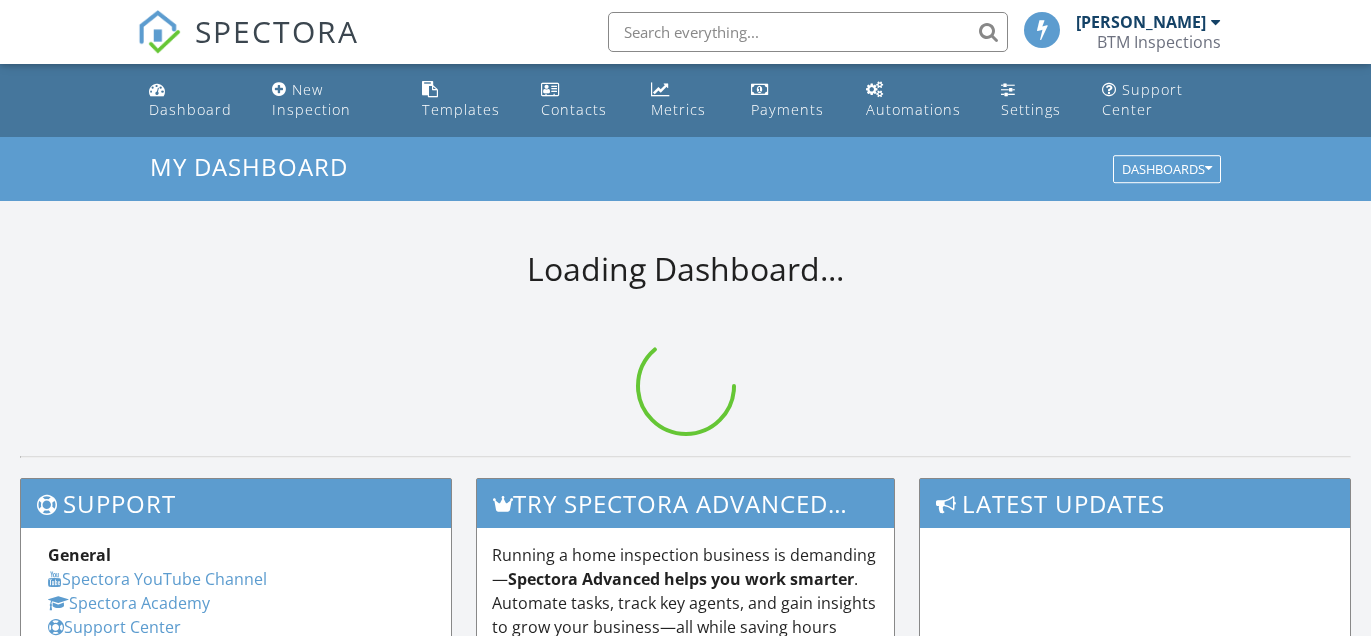 scroll, scrollTop: 0, scrollLeft: 0, axis: both 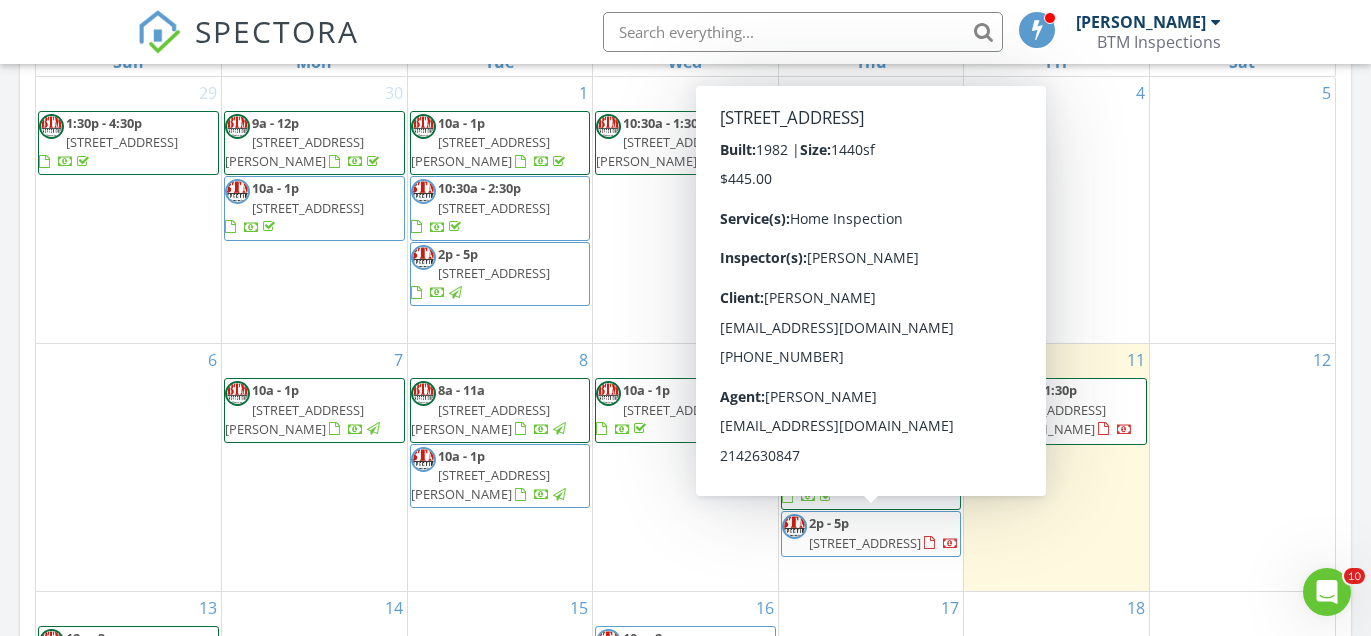 click on "2415 Nebulus Dr, Garland 75044" at bounding box center [865, 543] 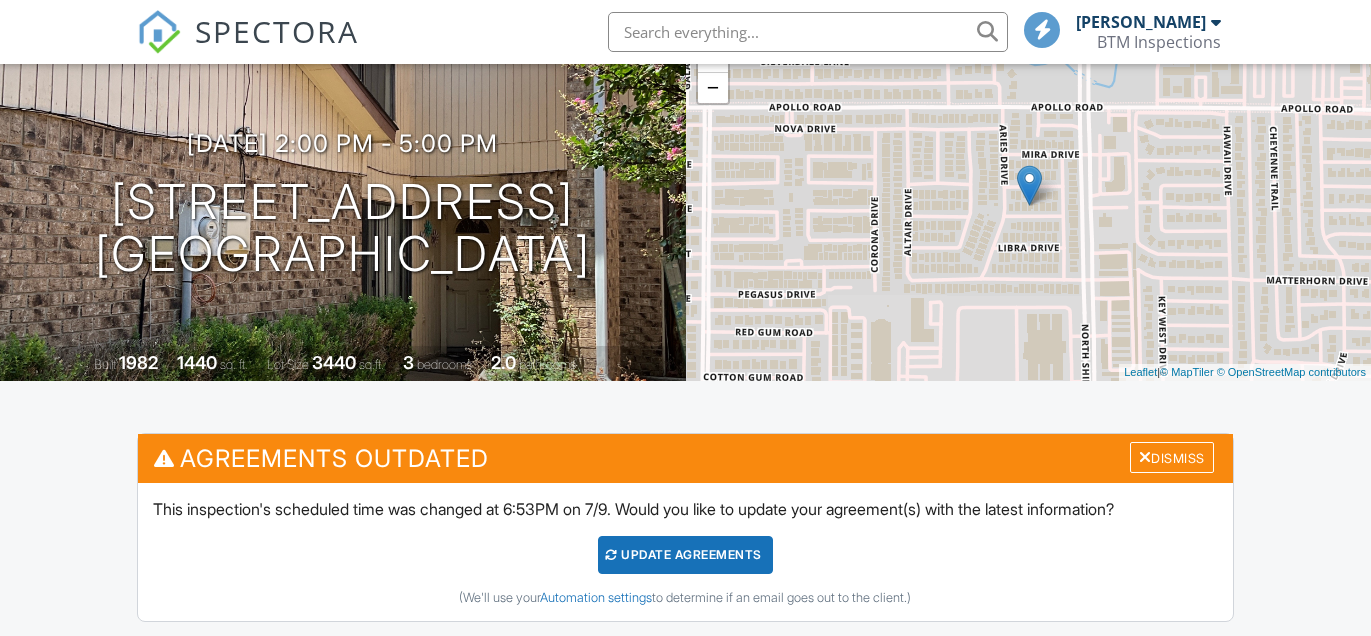 scroll, scrollTop: 935, scrollLeft: 0, axis: vertical 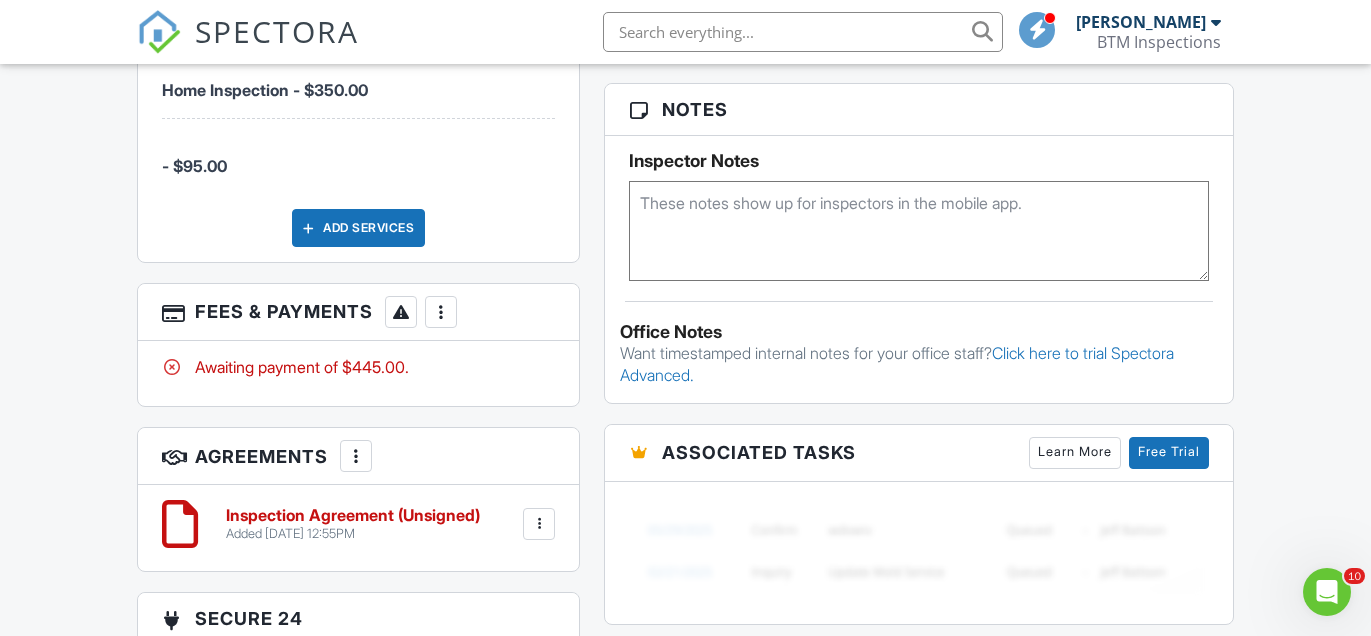 click at bounding box center [441, 312] 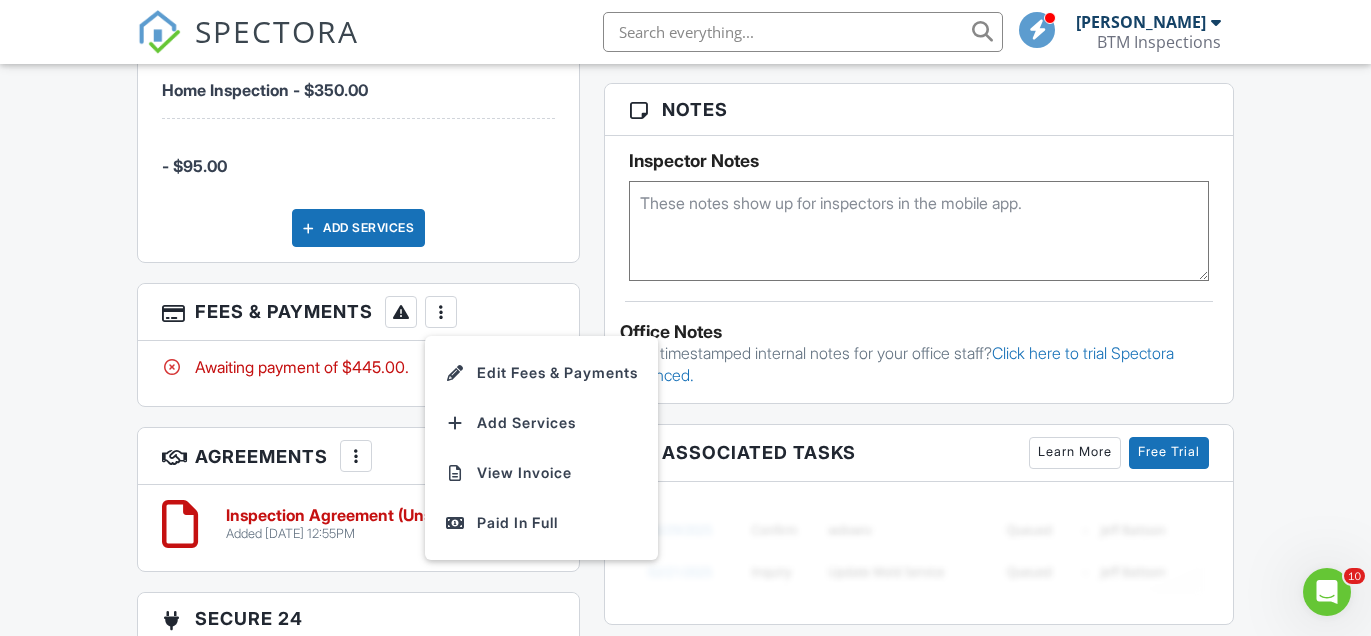 click on "Edit Fees & Payments" at bounding box center [541, 373] 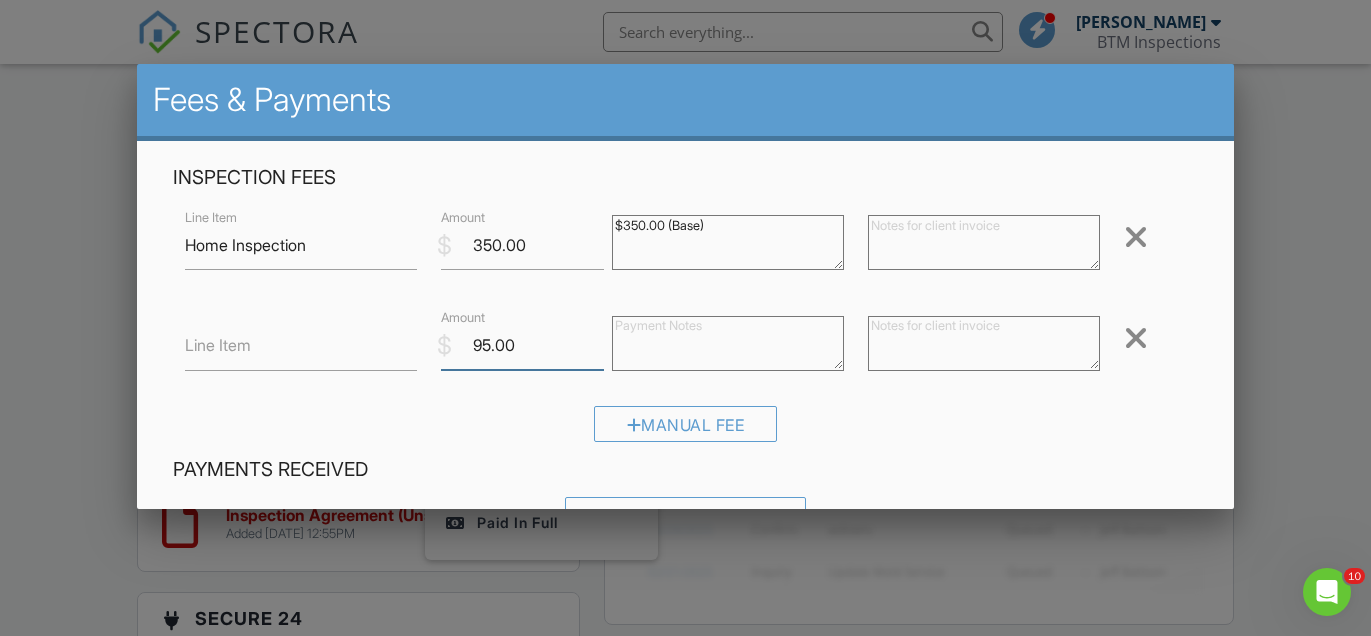 click on "95.00" at bounding box center [522, 345] 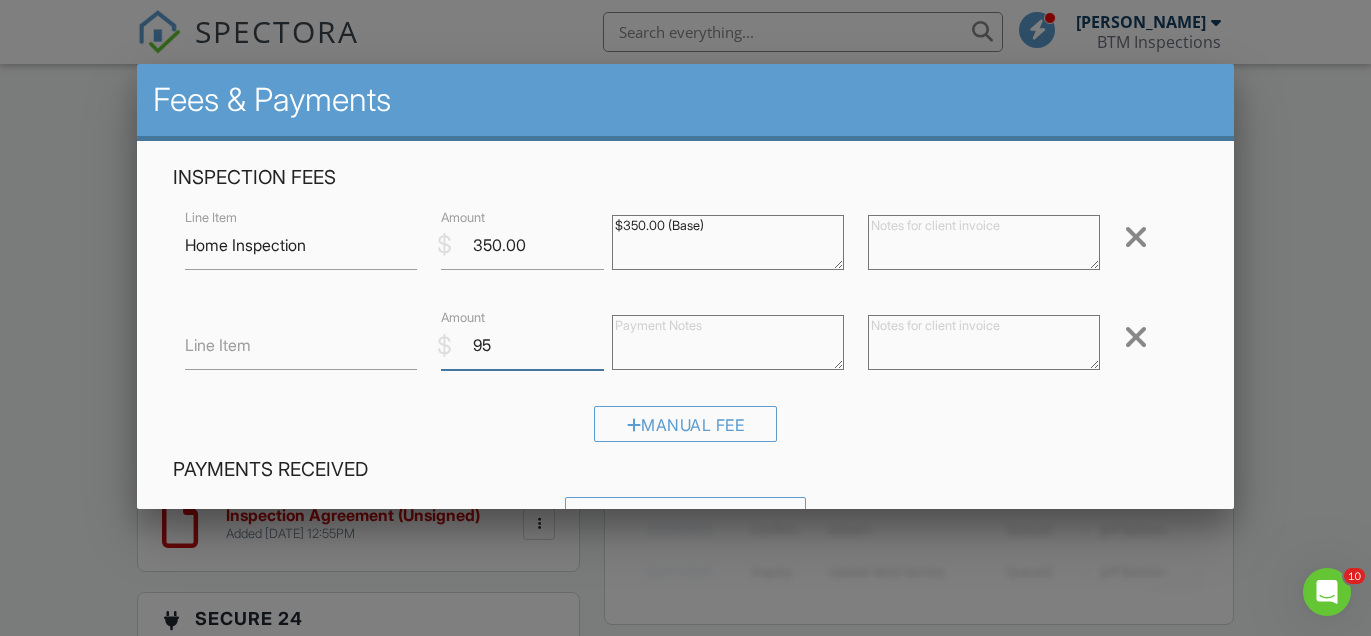 type on "9" 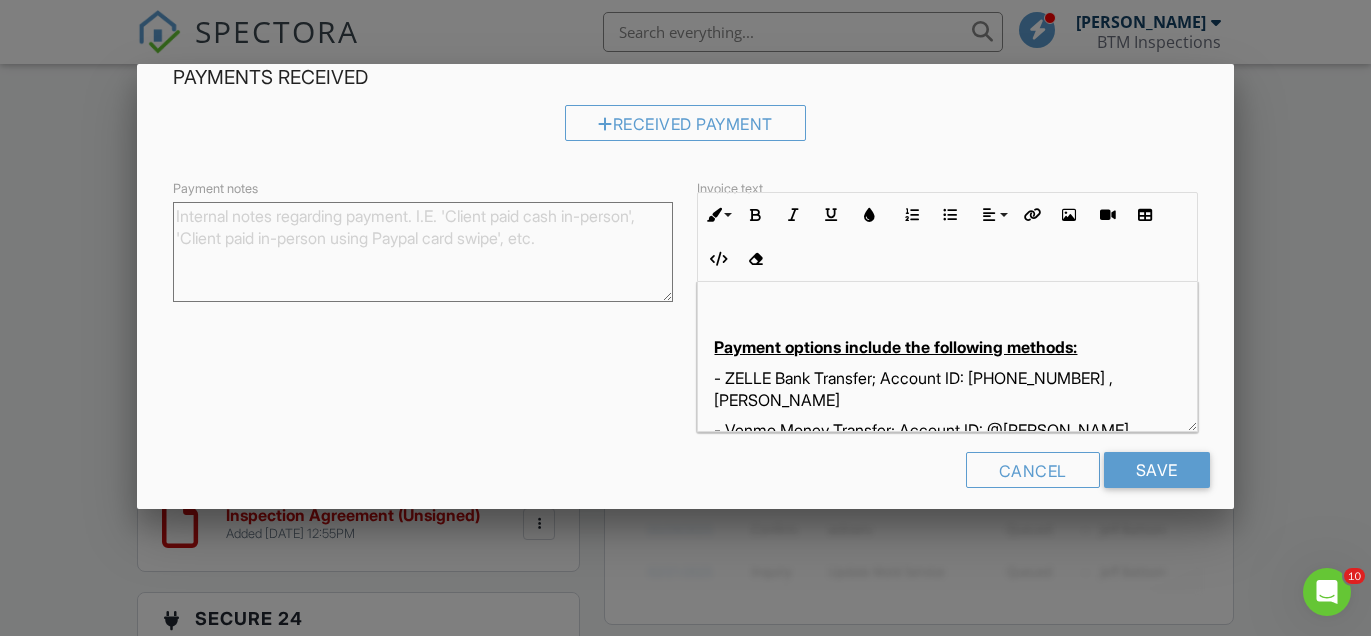 scroll, scrollTop: 409, scrollLeft: 0, axis: vertical 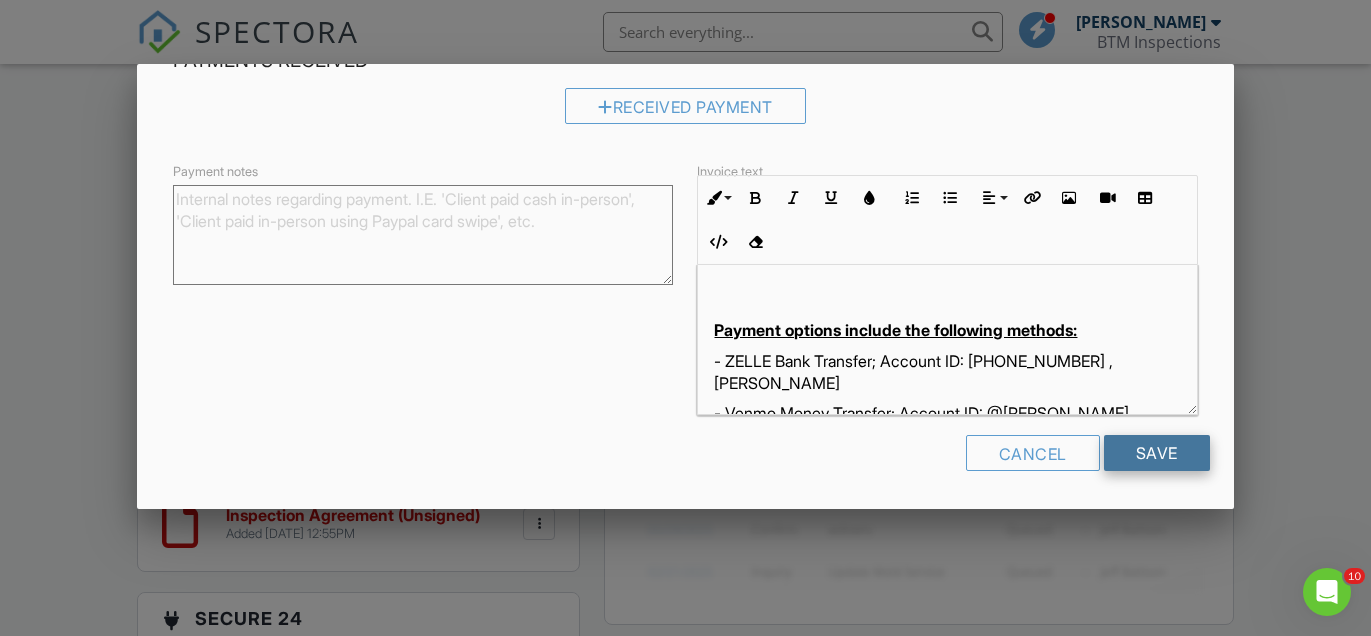 type 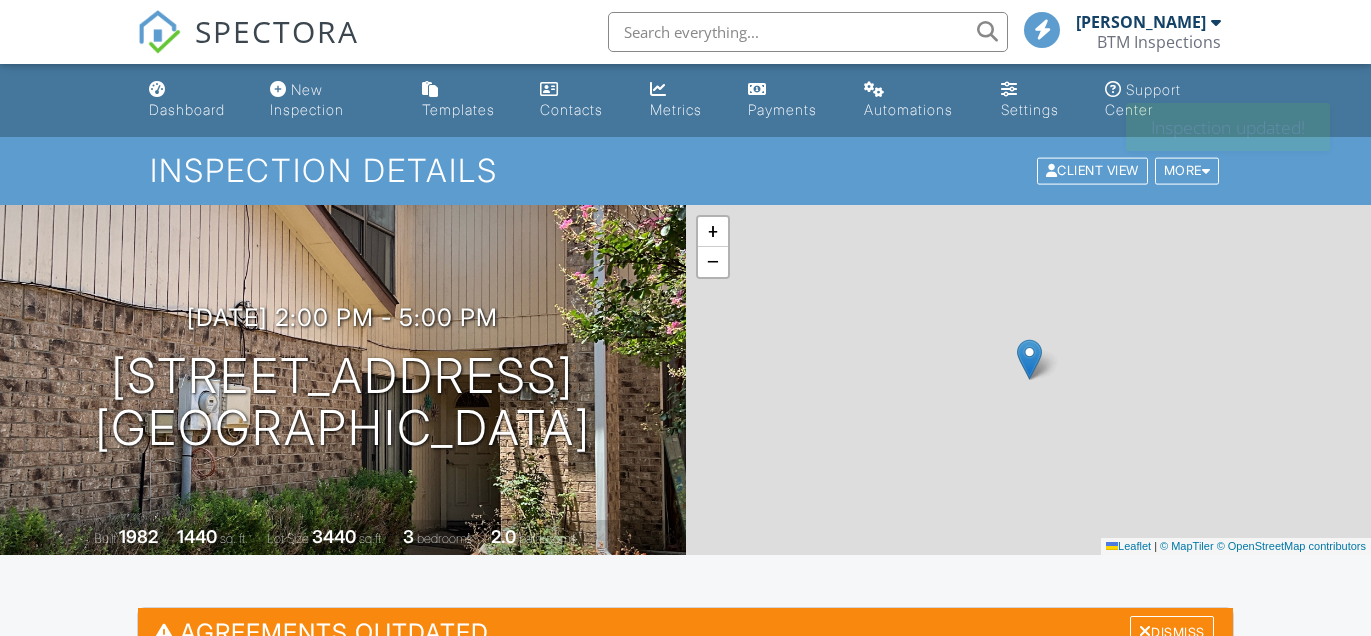 scroll, scrollTop: 0, scrollLeft: 0, axis: both 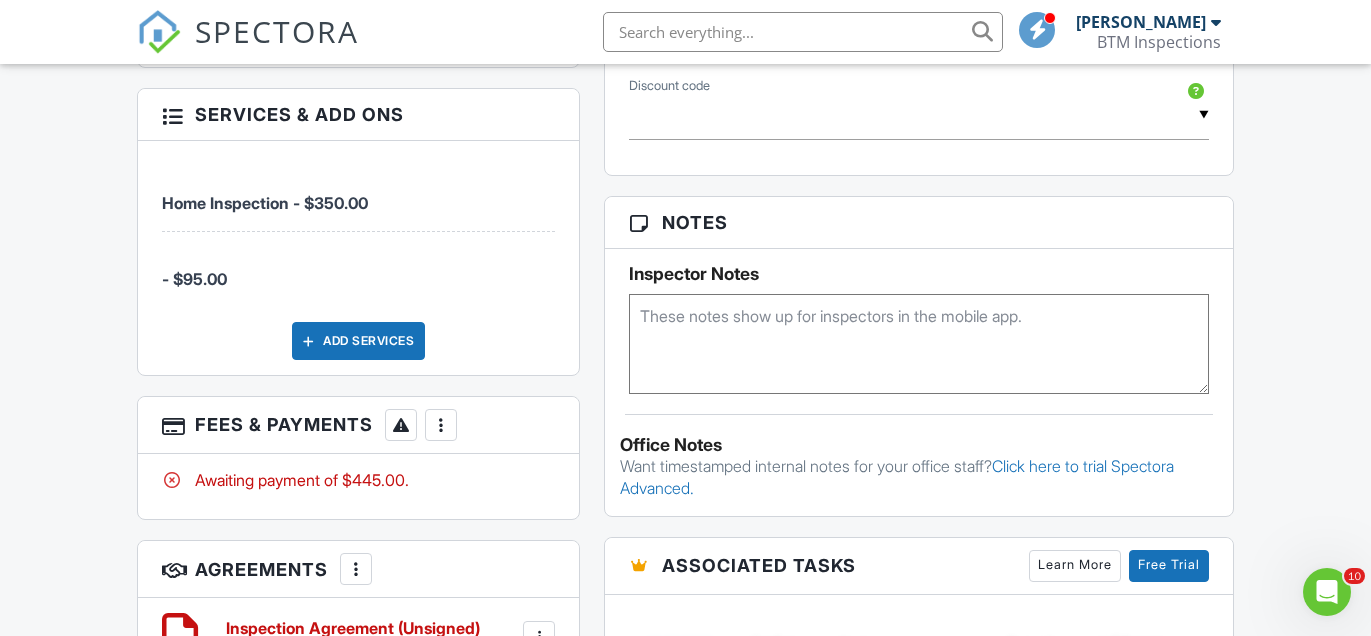 click at bounding box center (441, 425) 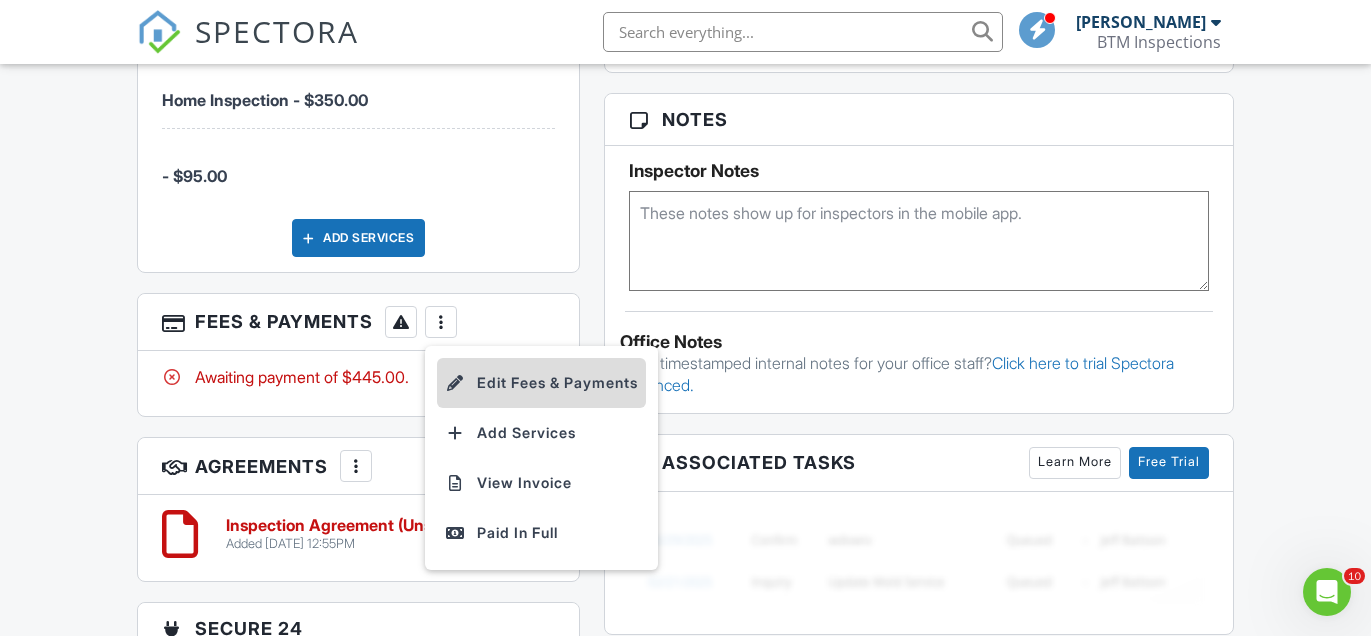 scroll, scrollTop: 1511, scrollLeft: 0, axis: vertical 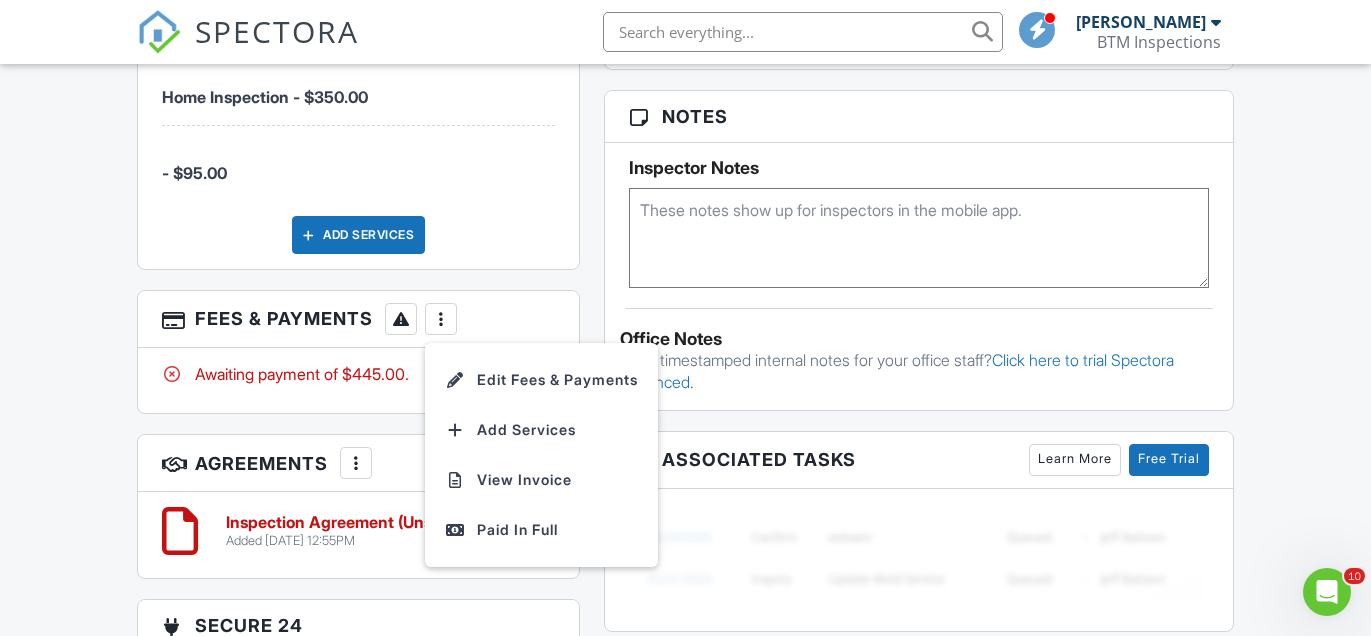 click at bounding box center (441, 319) 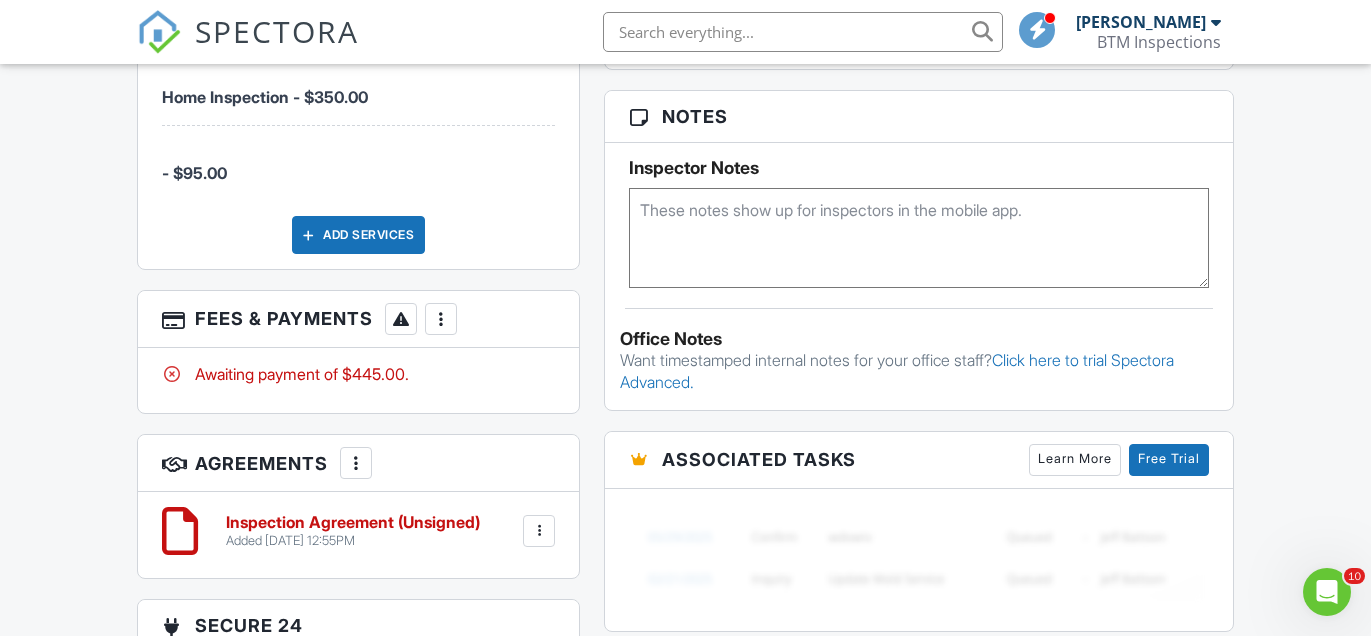click at bounding box center [441, 319] 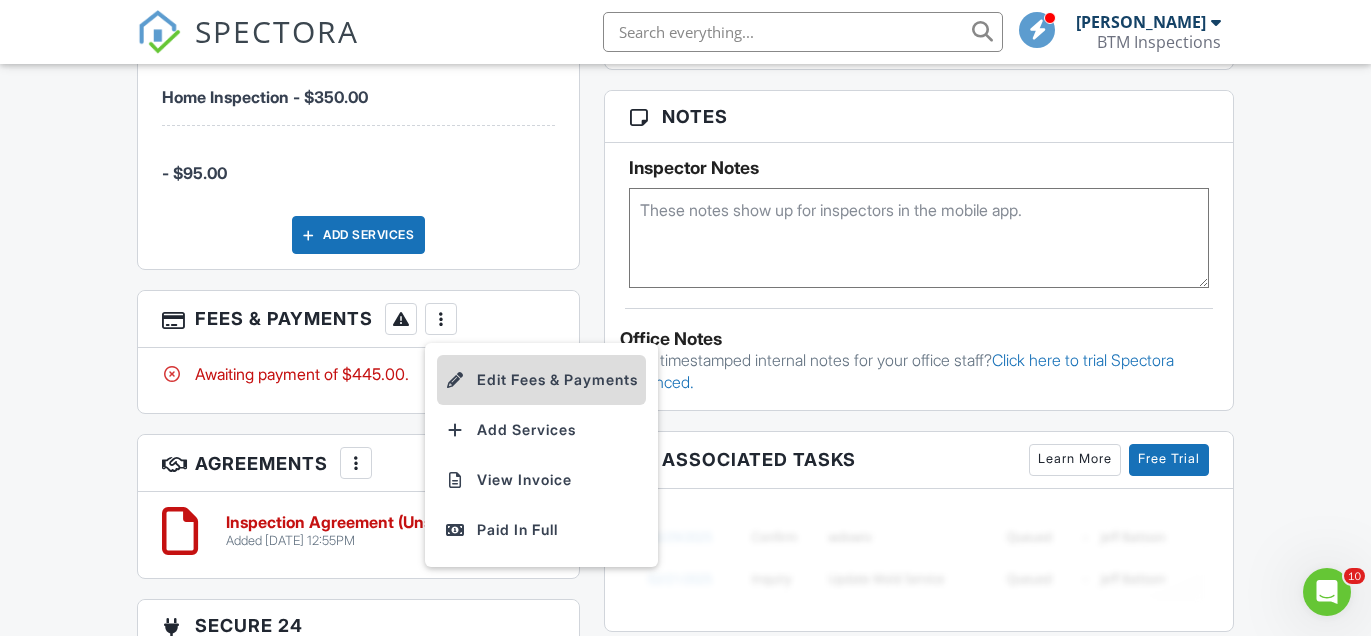 click on "Edit Fees & Payments" at bounding box center [541, 380] 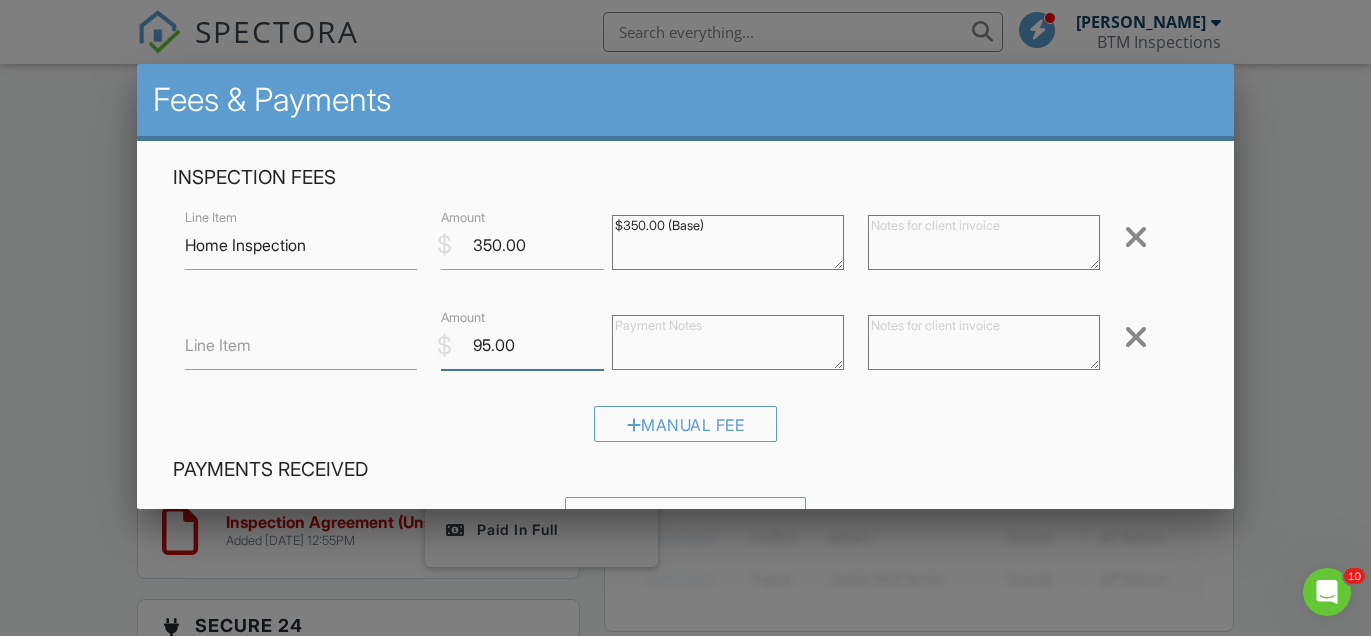 drag, startPoint x: 461, startPoint y: 350, endPoint x: 520, endPoint y: 349, distance: 59.008472 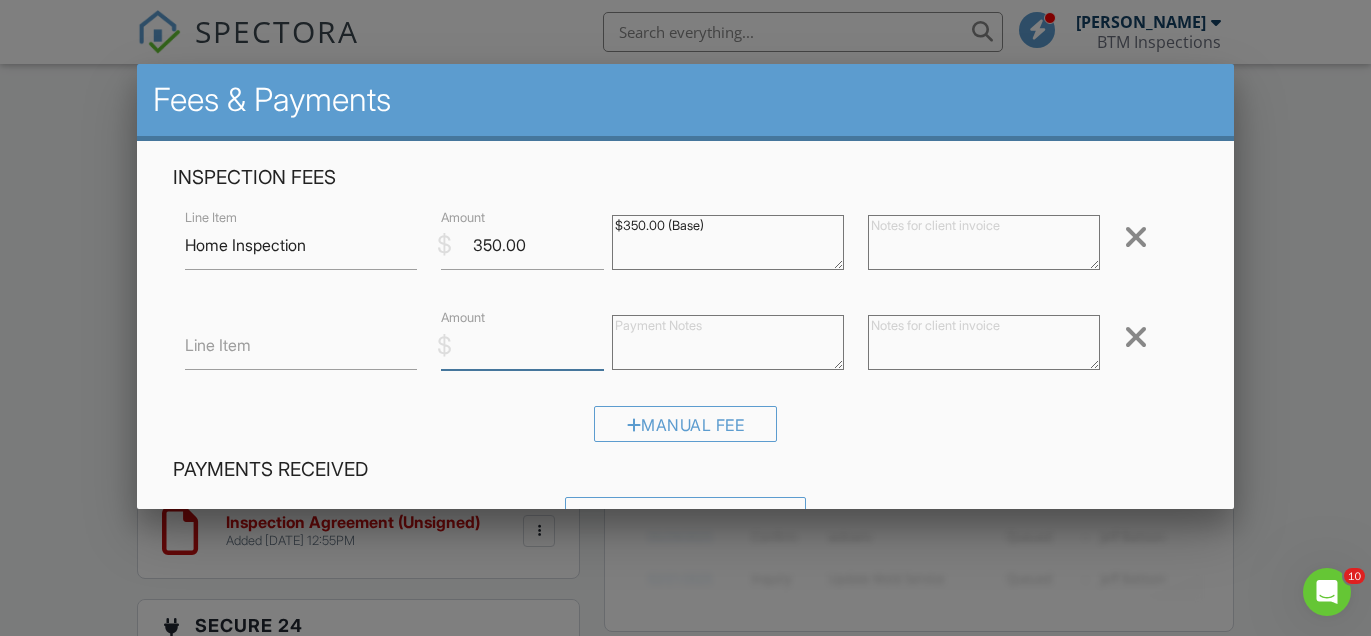 type on "0" 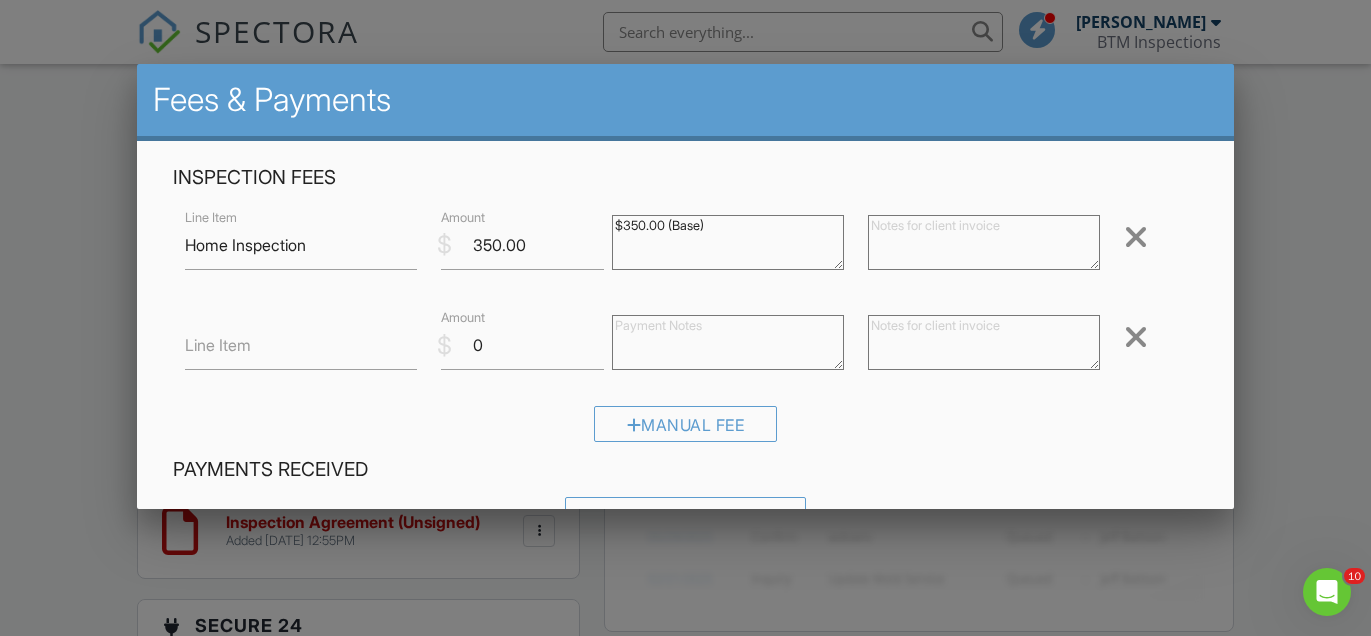 click at bounding box center (1136, 337) 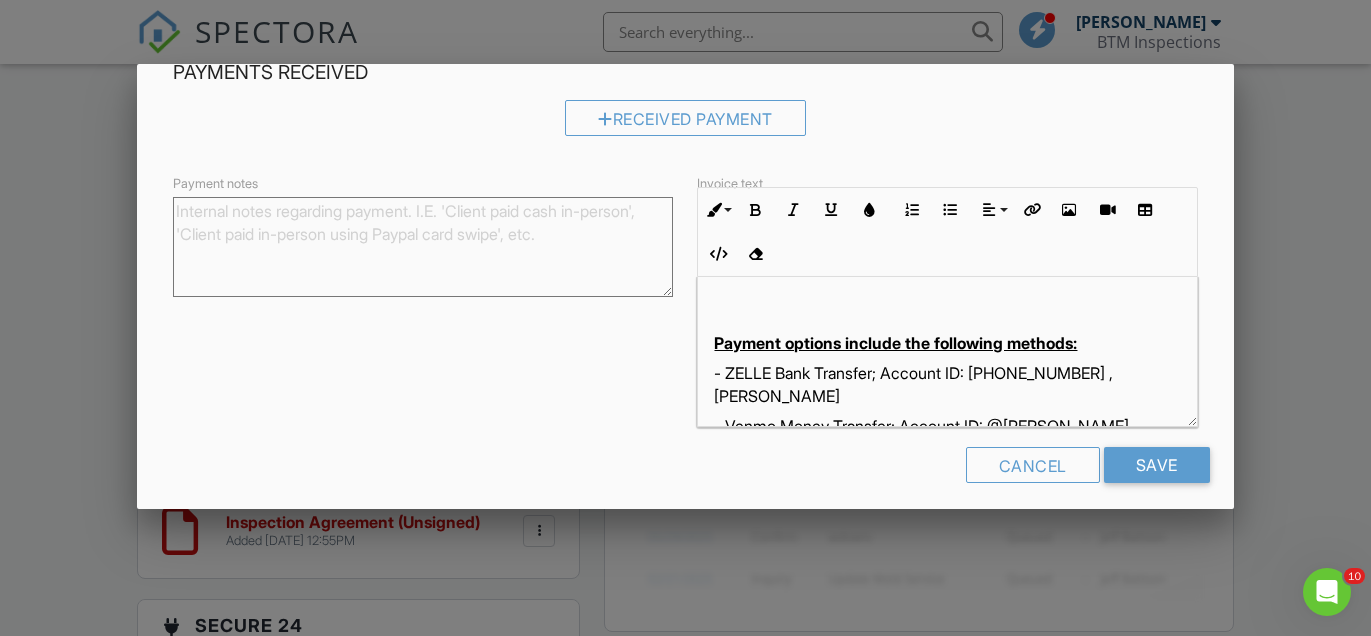 scroll, scrollTop: 297, scrollLeft: 0, axis: vertical 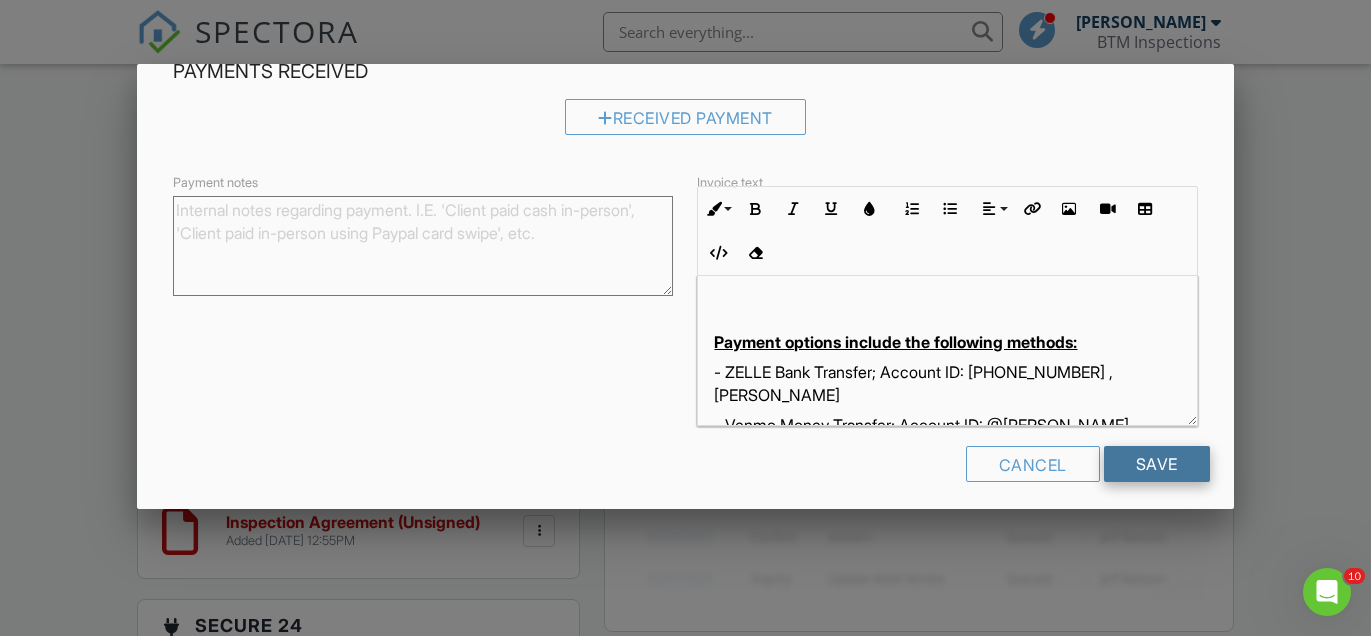 click on "Save" at bounding box center (1157, 464) 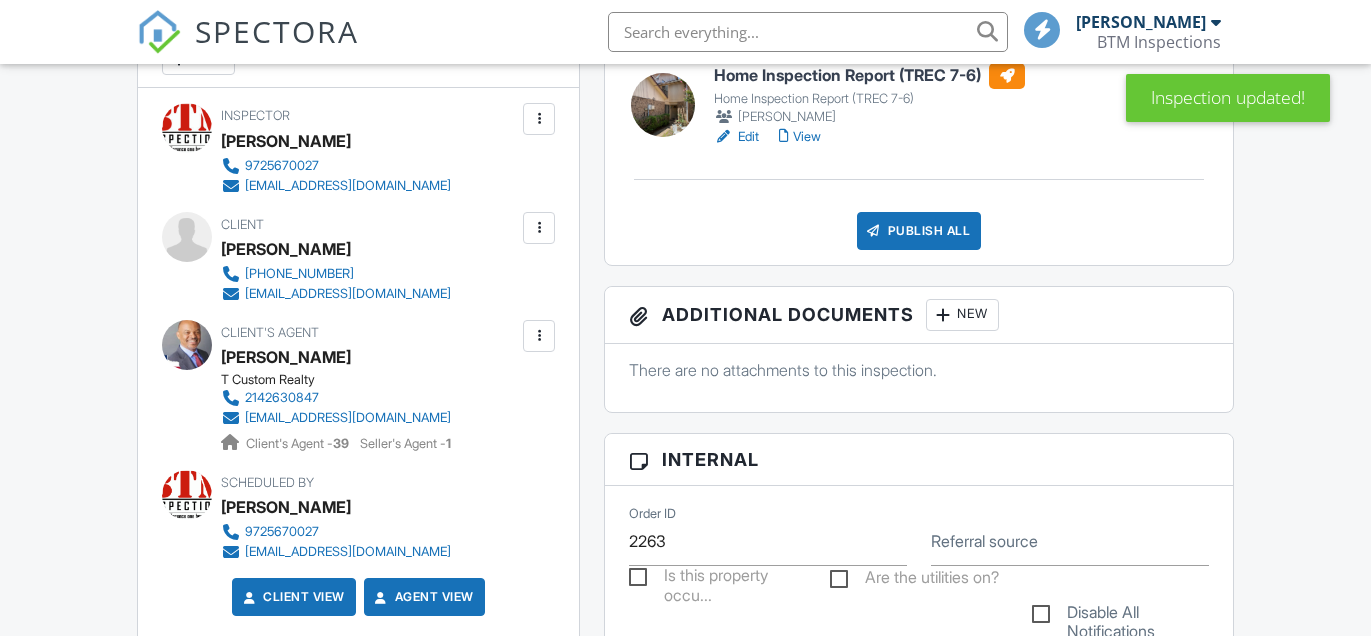 scroll, scrollTop: 884, scrollLeft: 0, axis: vertical 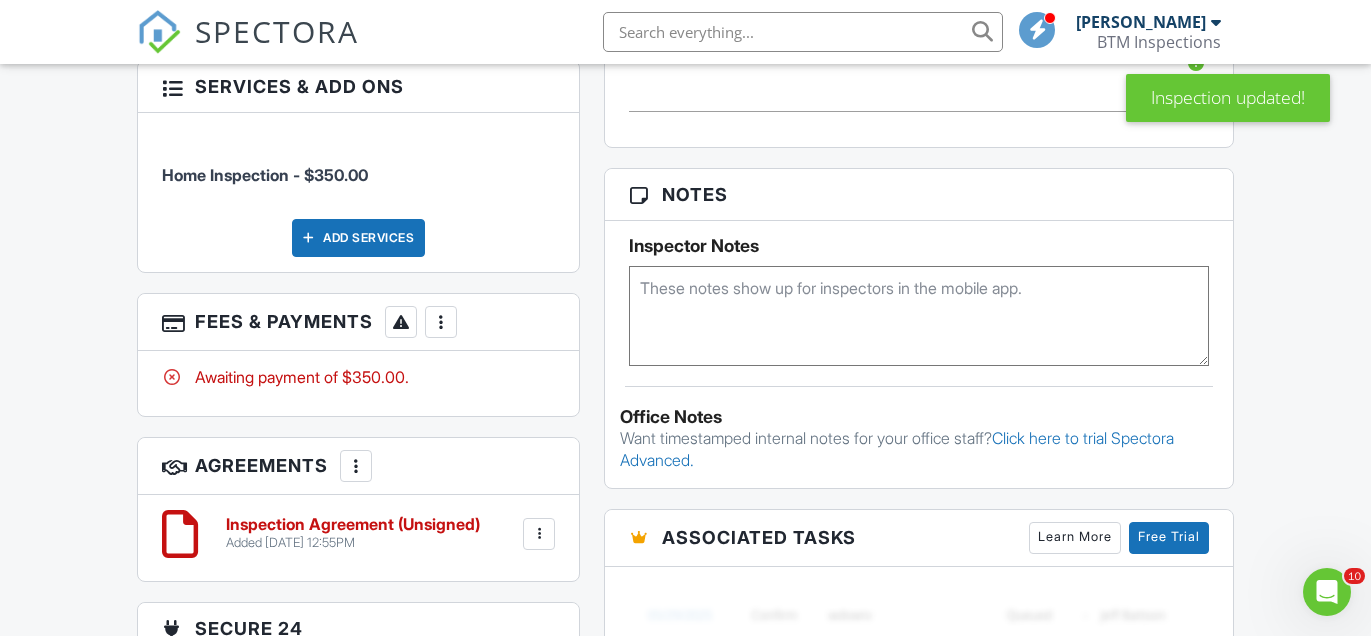click at bounding box center [441, 322] 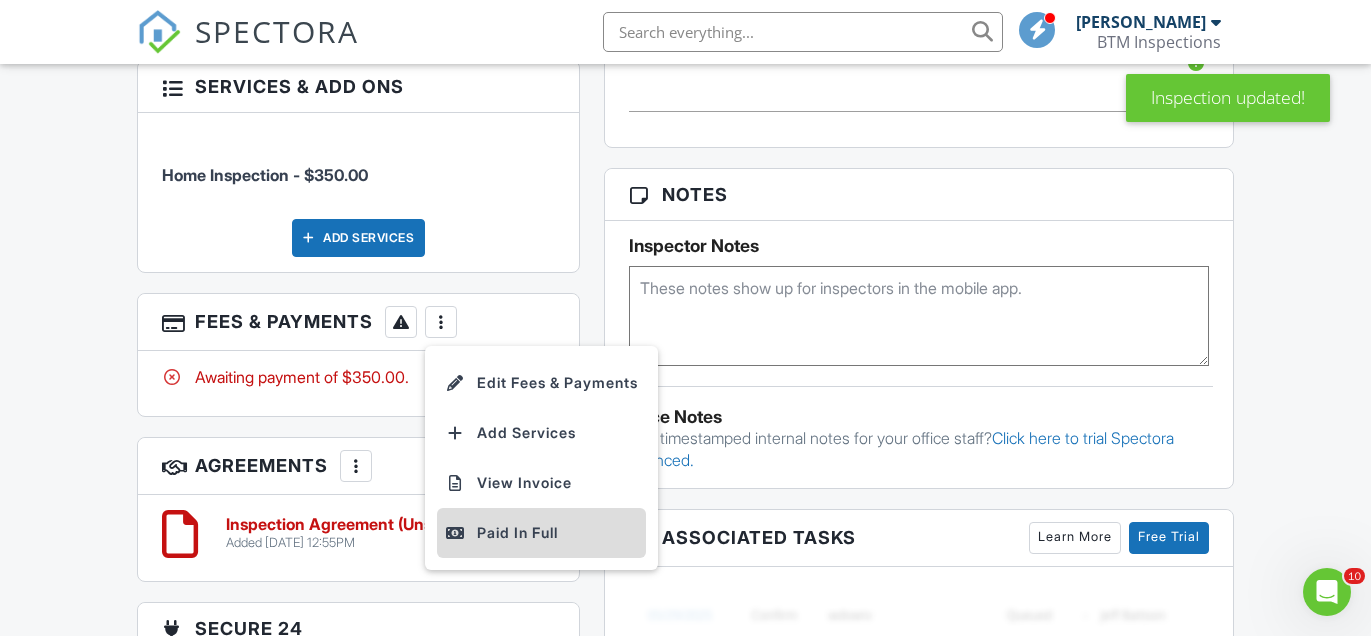 click on "Paid In Full" at bounding box center [541, 533] 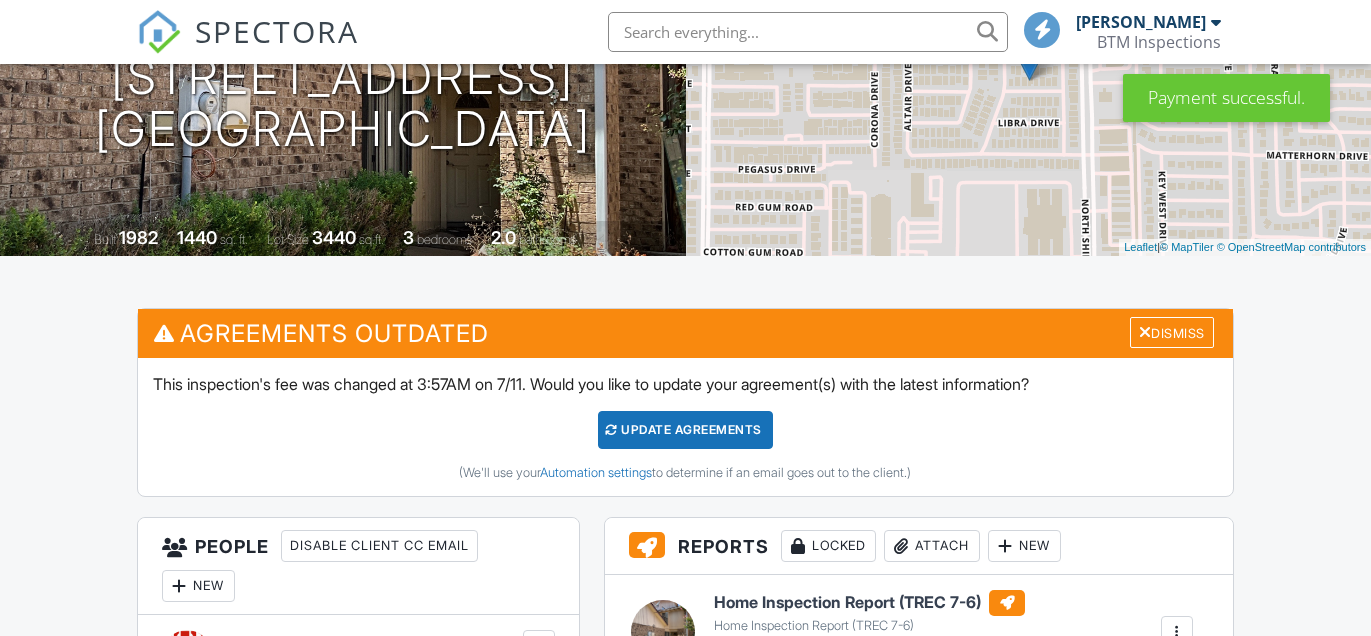 scroll, scrollTop: 501, scrollLeft: 0, axis: vertical 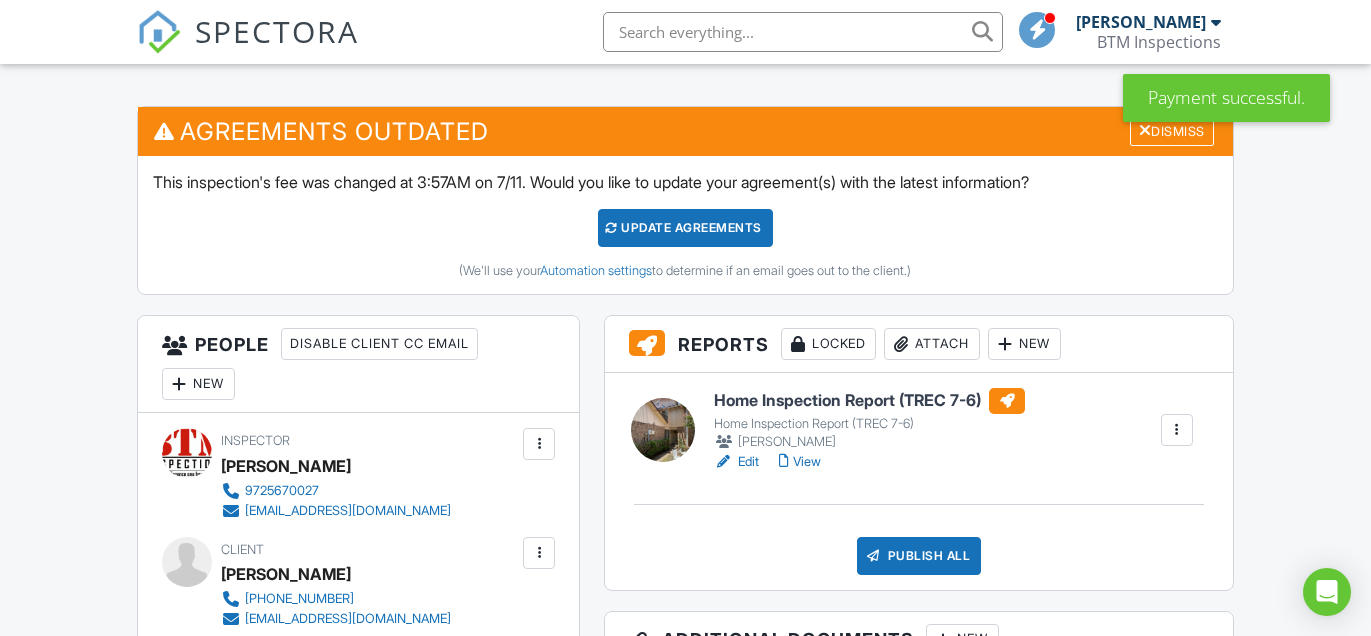 click on "View" at bounding box center [800, 462] 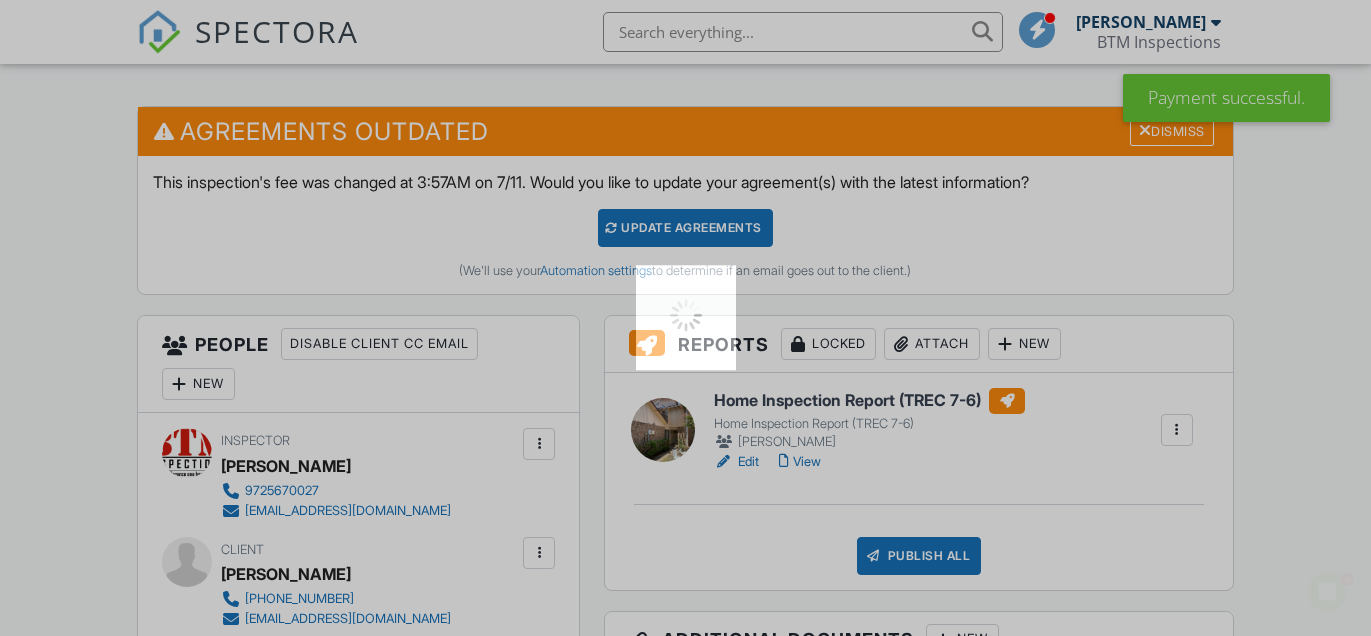 scroll, scrollTop: 0, scrollLeft: 0, axis: both 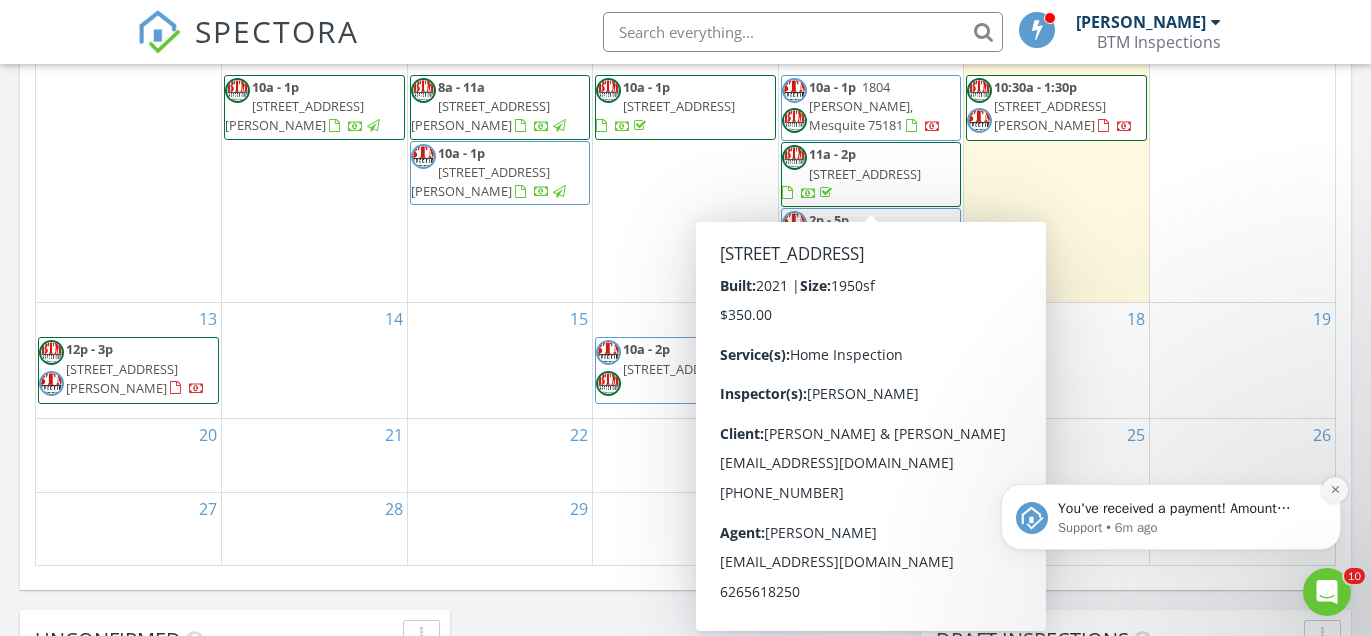 click 